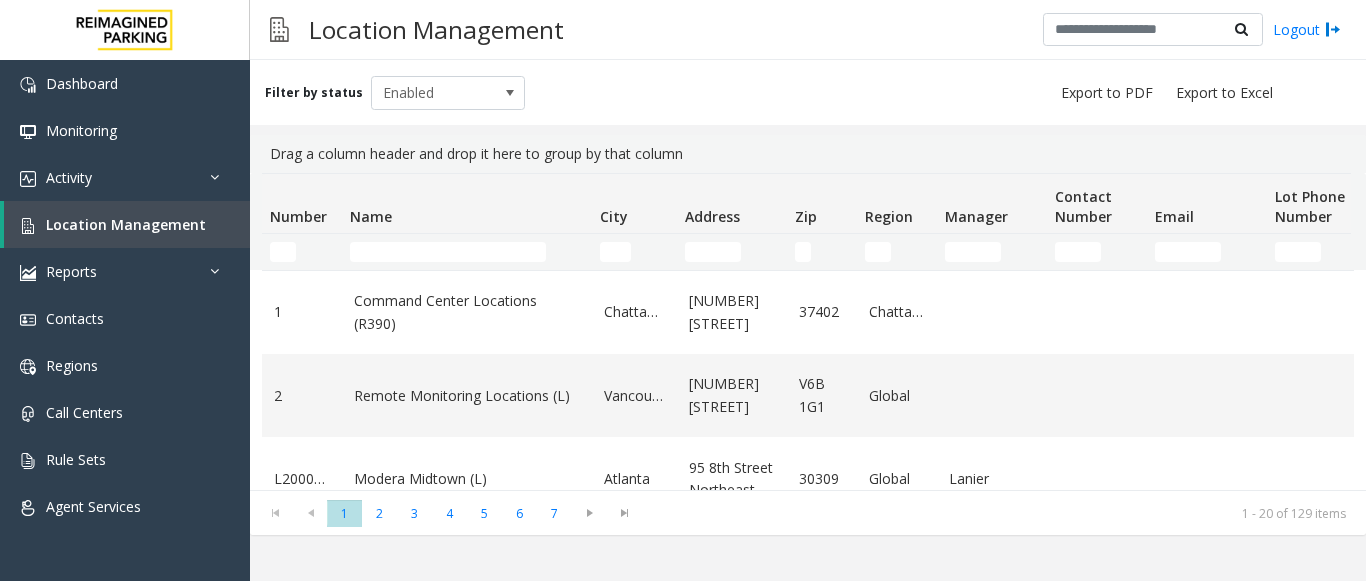 scroll, scrollTop: 0, scrollLeft: 0, axis: both 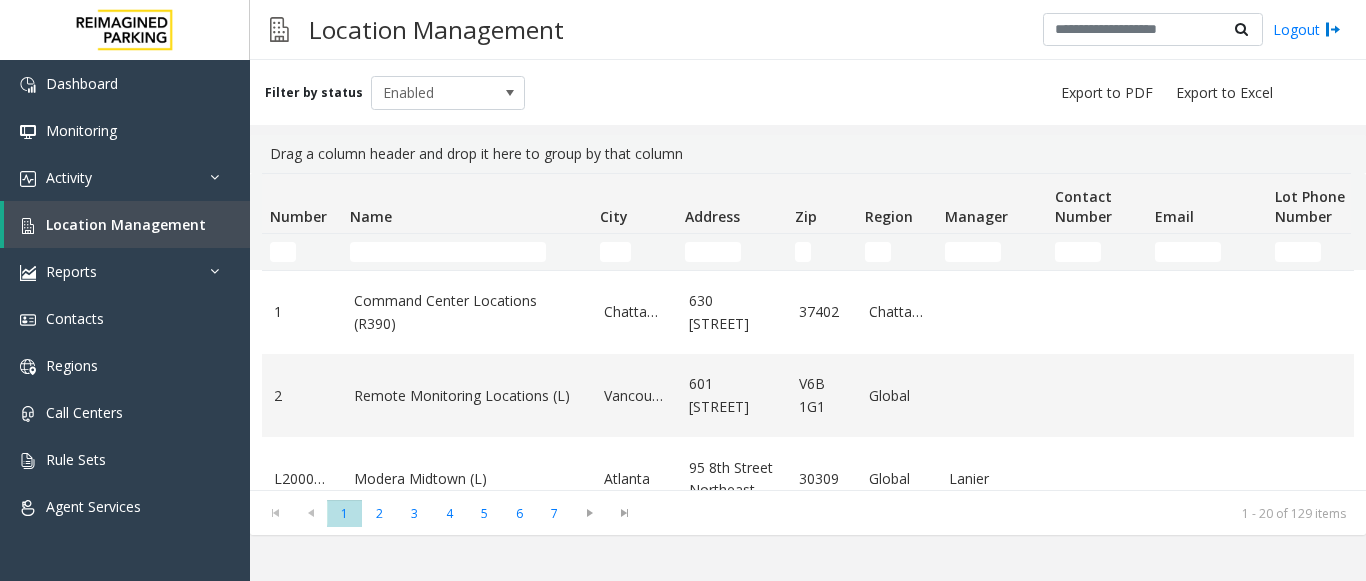 click 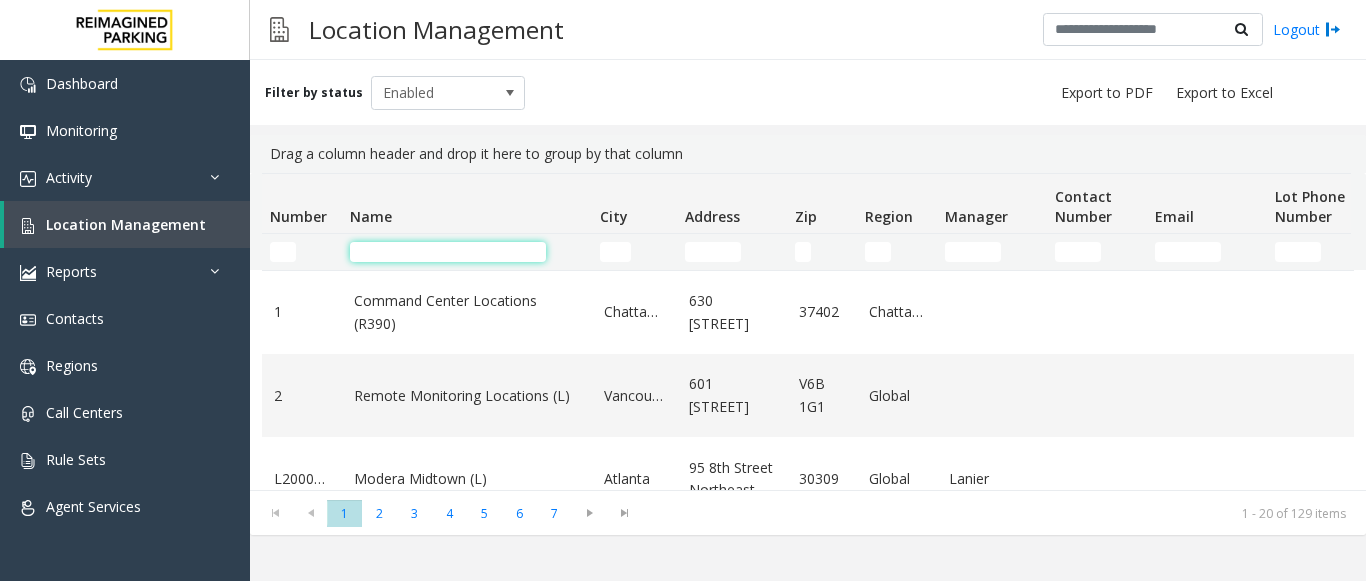 click 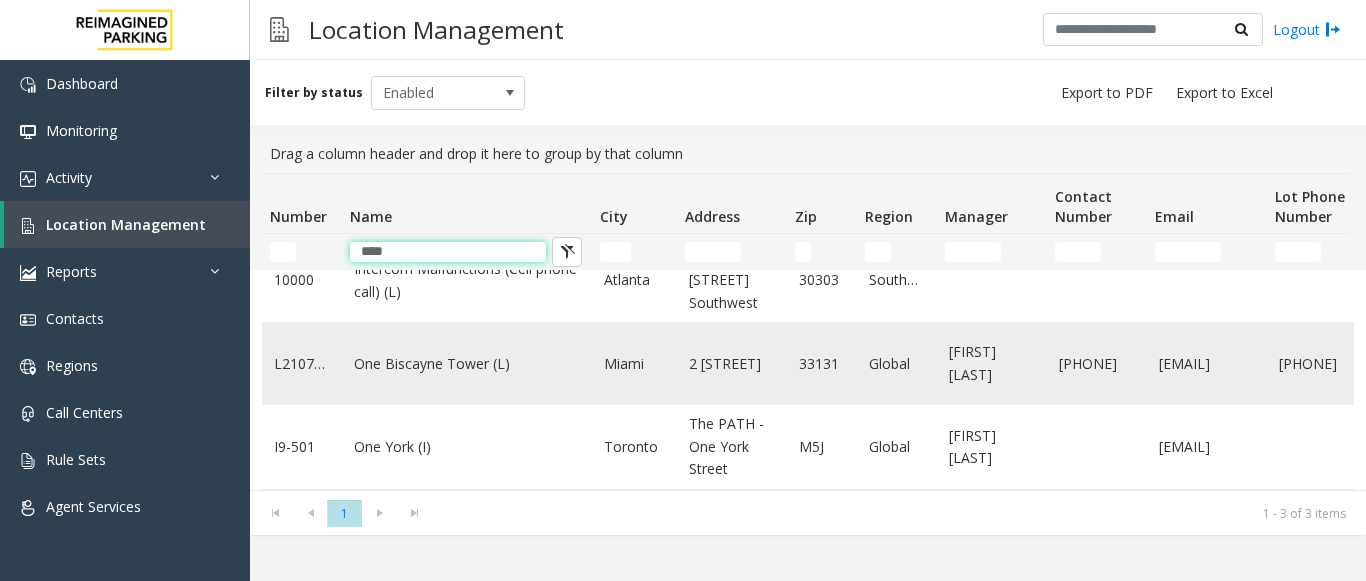 scroll, scrollTop: 69, scrollLeft: 0, axis: vertical 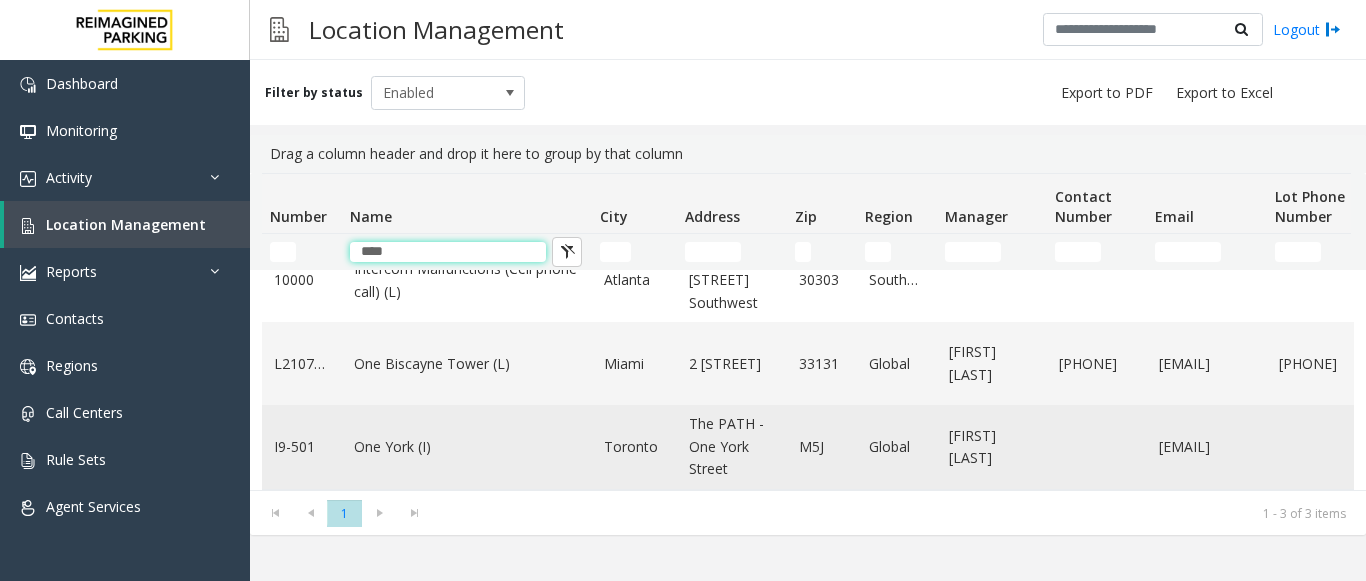 type on "***" 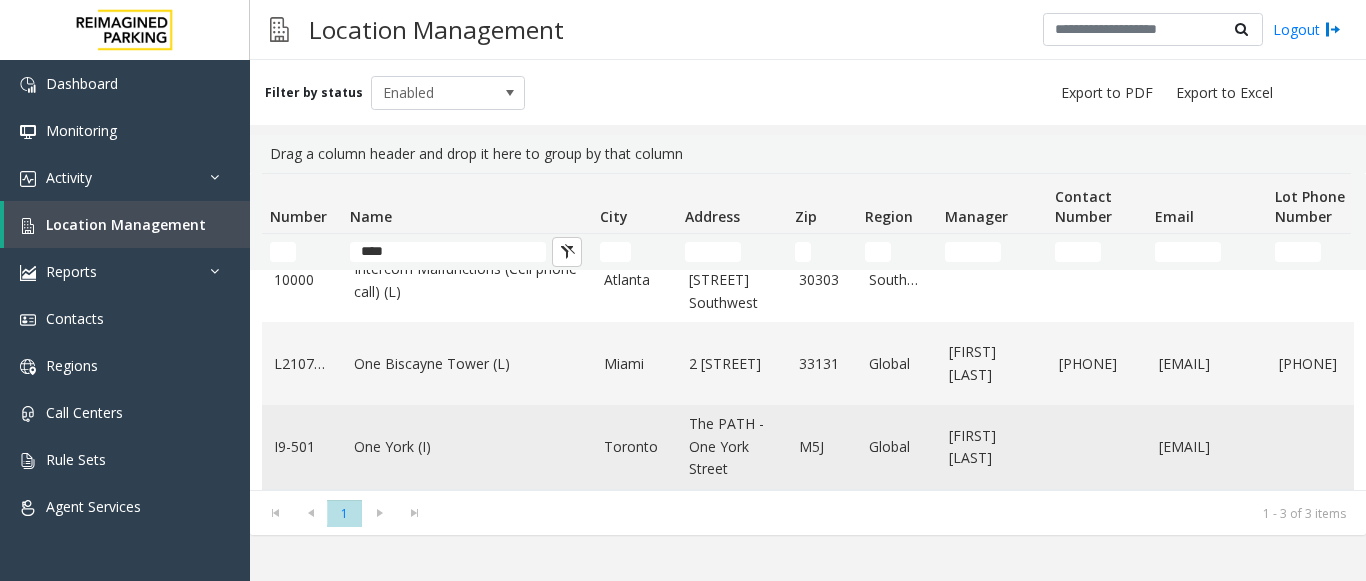 click on "One York (I)" 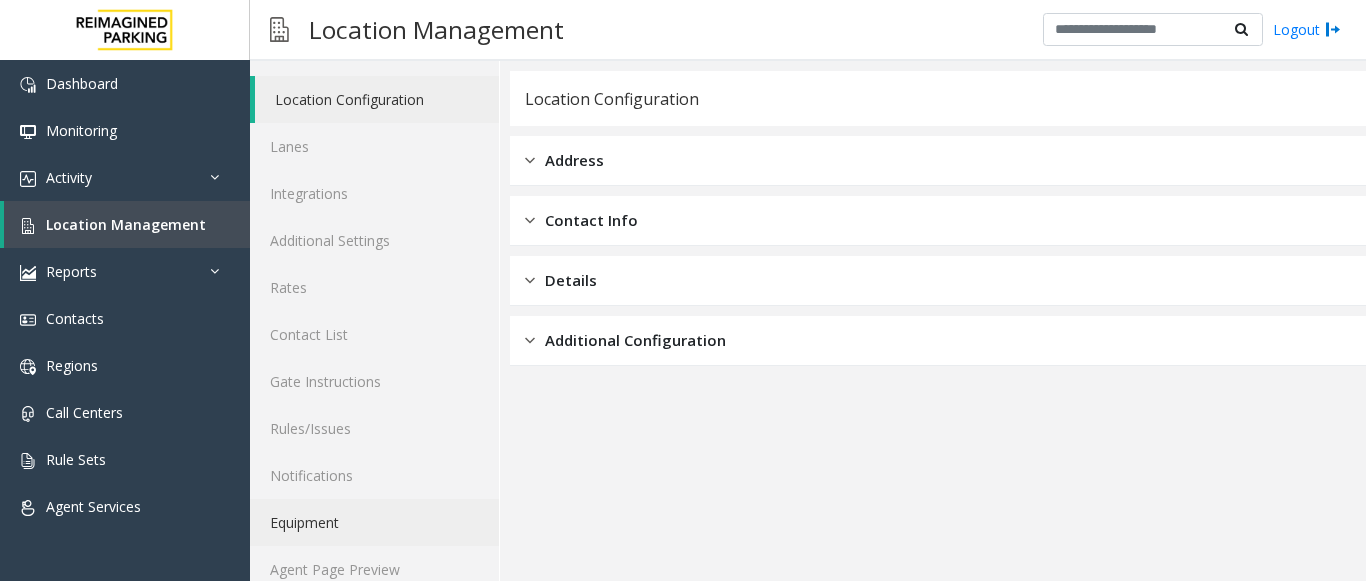 scroll, scrollTop: 78, scrollLeft: 0, axis: vertical 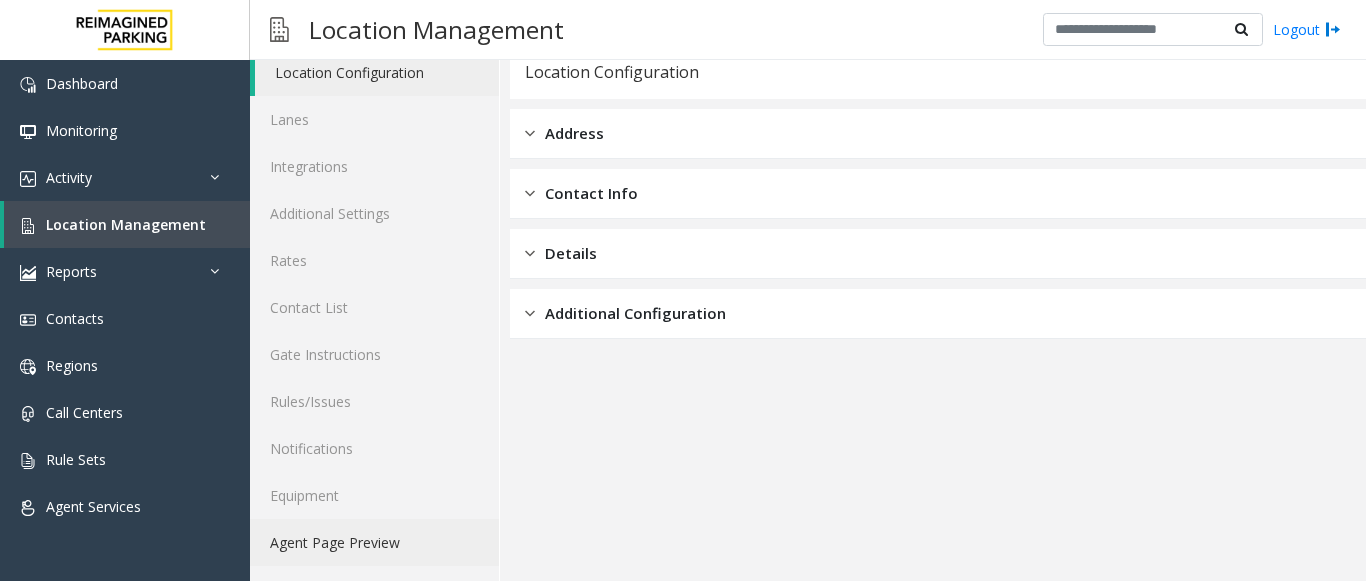 click on "Agent Page Preview" 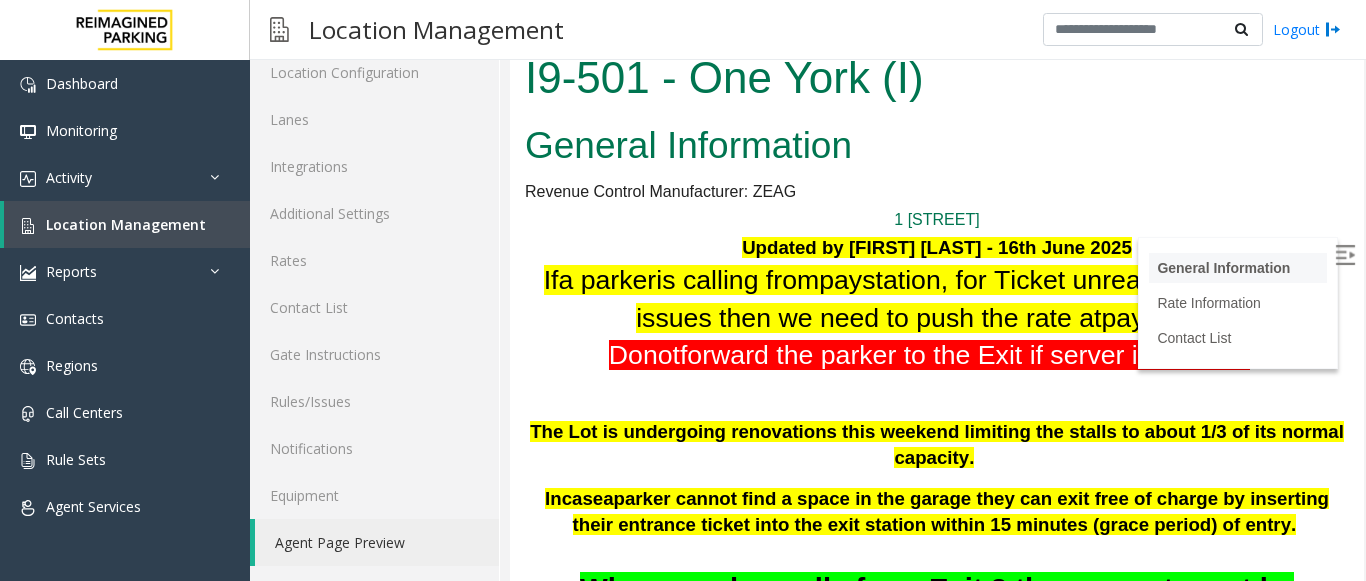 scroll, scrollTop: 0, scrollLeft: 0, axis: both 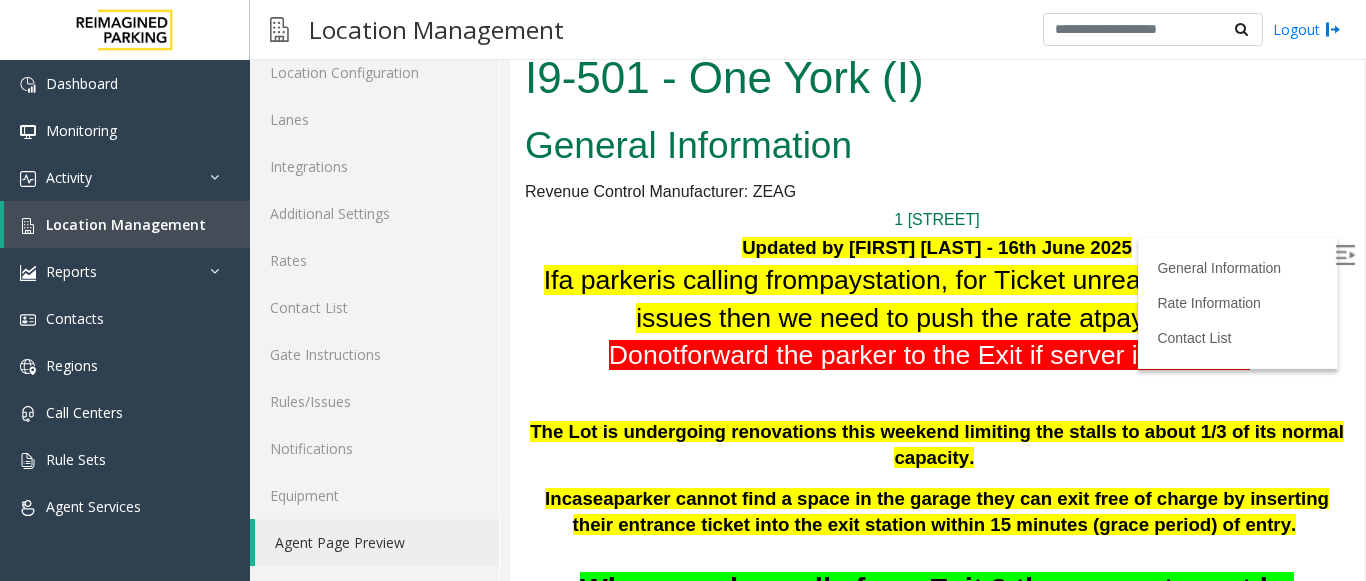 click at bounding box center [1345, 255] 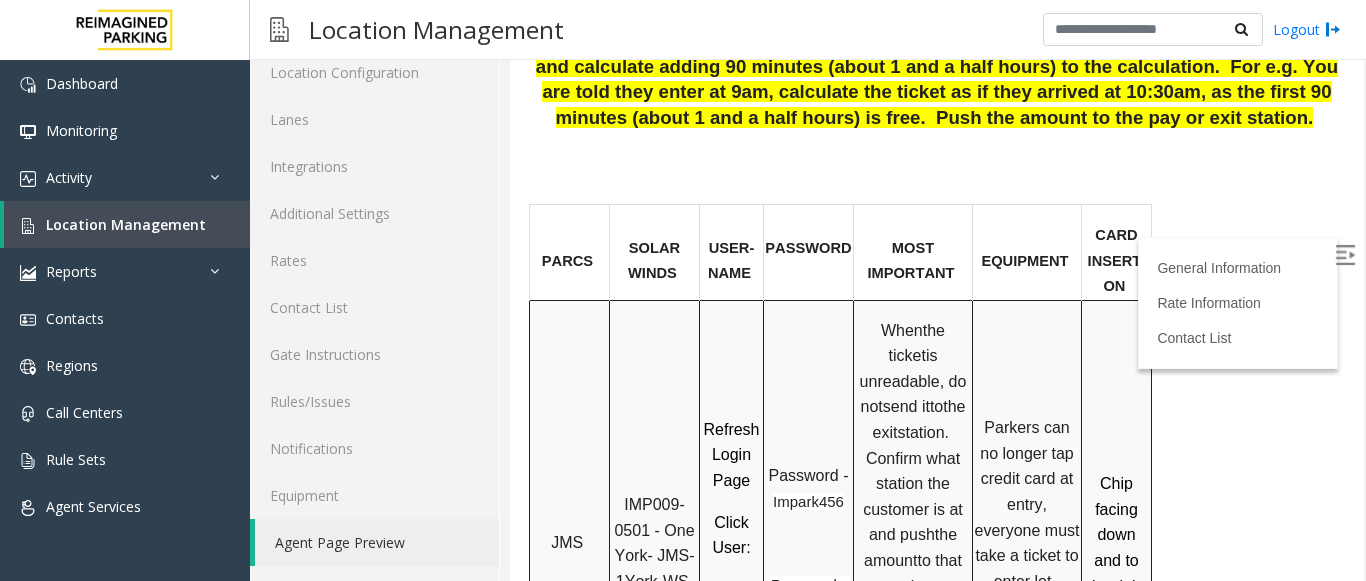 scroll, scrollTop: 1500, scrollLeft: 0, axis: vertical 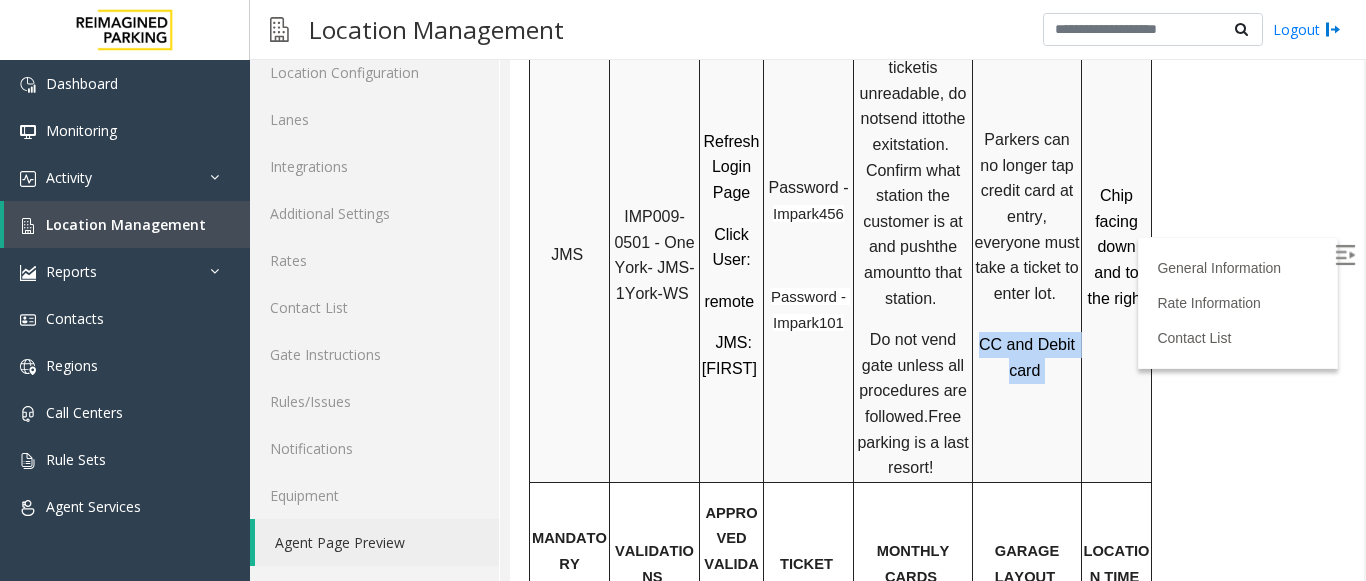 drag, startPoint x: 989, startPoint y: 319, endPoint x: 1088, endPoint y: 369, distance: 110.909874 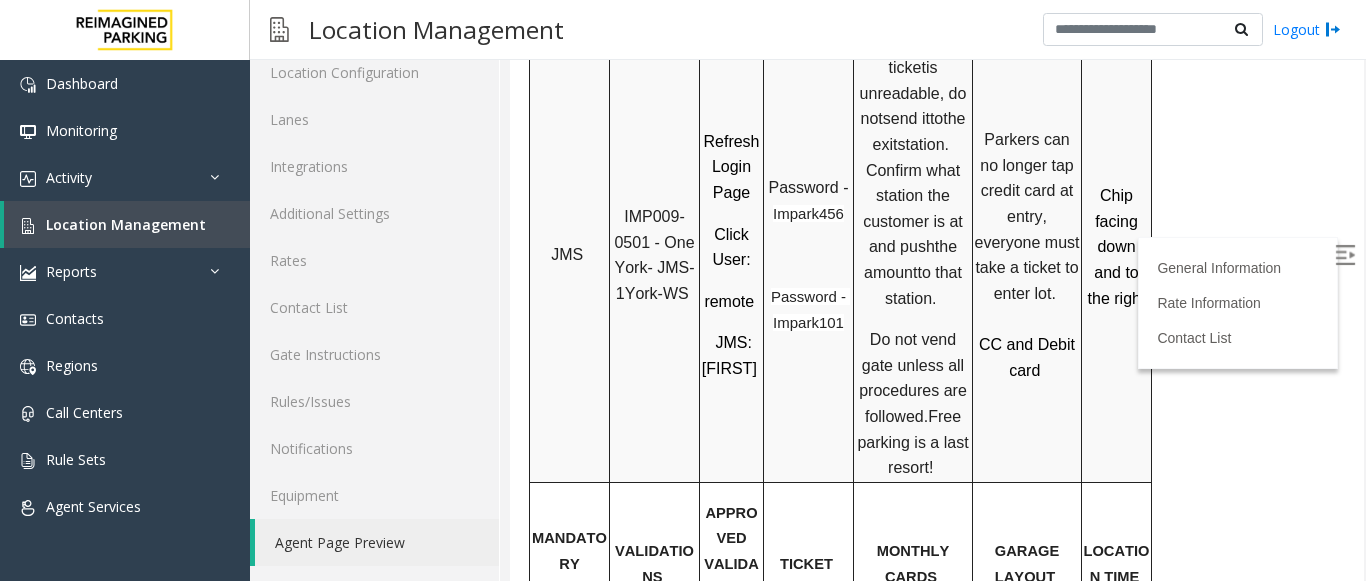 click on "Chip facing down and to the right" at bounding box center (1117, 247) 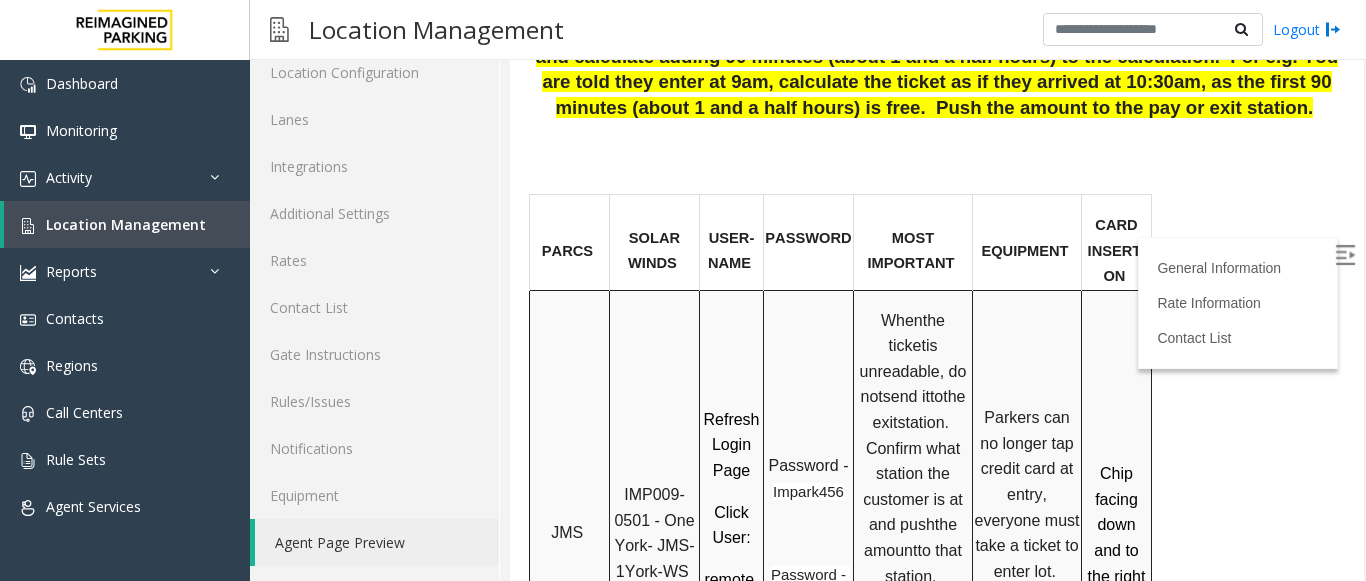 scroll, scrollTop: 1200, scrollLeft: 0, axis: vertical 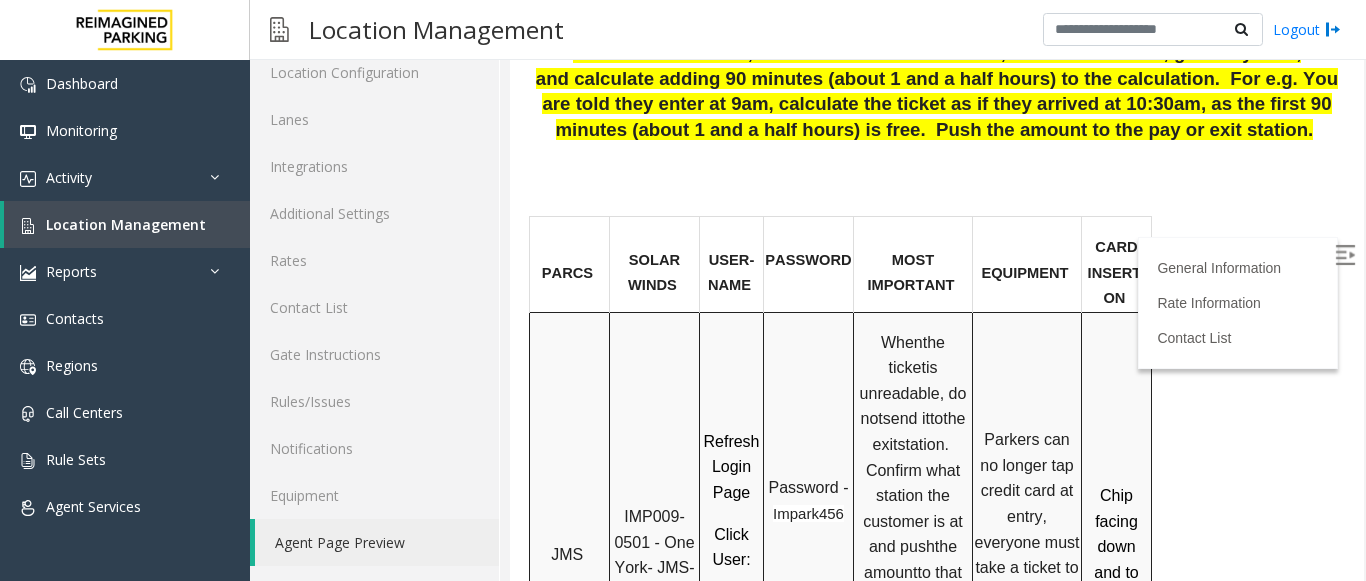 click on "General Information
Revenue Control Manufacturer: ZEAG
[NUMBER] York Street Updated by [FIRST] [LAST] - [DATE] If  a parker  is calling from  pay  station, for Ticket unreadable/loss ticket issues then we need to push the rate at  pay  station .   Do  n ot  forward   the parker to the Exit if server is working     The Lot is undergoing renovations this weekend limiting the stalls to about 1/3 of its normal capacity.   In  case  a  parker cannot find a space in the garage they can exit free of charge by inserting their entrance ticket into the exit station within 15 minutes (grace period) of entry.   When  a parker calls from Exit 3 the amount must be pushed to Exit 4.  When a parker calls from Exit 4 the CX agent must push the amount to Exit 3 .   PLEASE ACCOMMODATE ALL MONTHLY PARKERS WITHOUT QUESTION. GET THEIR NAME AND EMAIL INFO TO  [EMAIL] .  Vend gate       “Unreadable Ticket”   Do Not tell parker to go the Exit Stations.        -" at bounding box center [937, 1083] 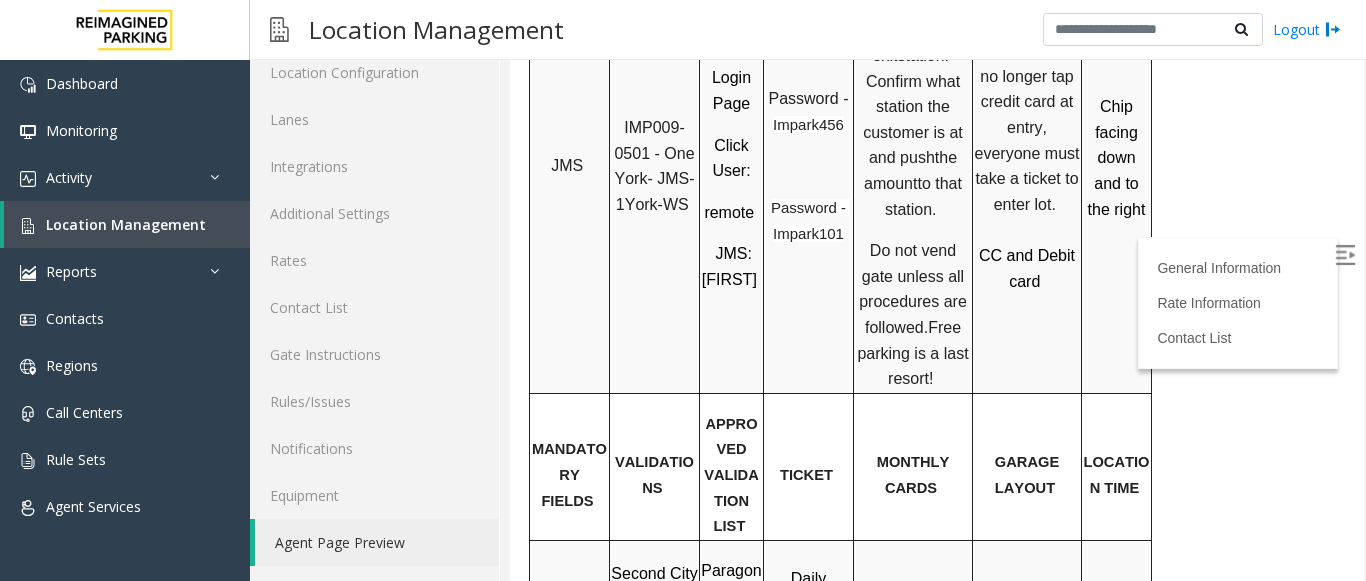 scroll, scrollTop: 1104, scrollLeft: 0, axis: vertical 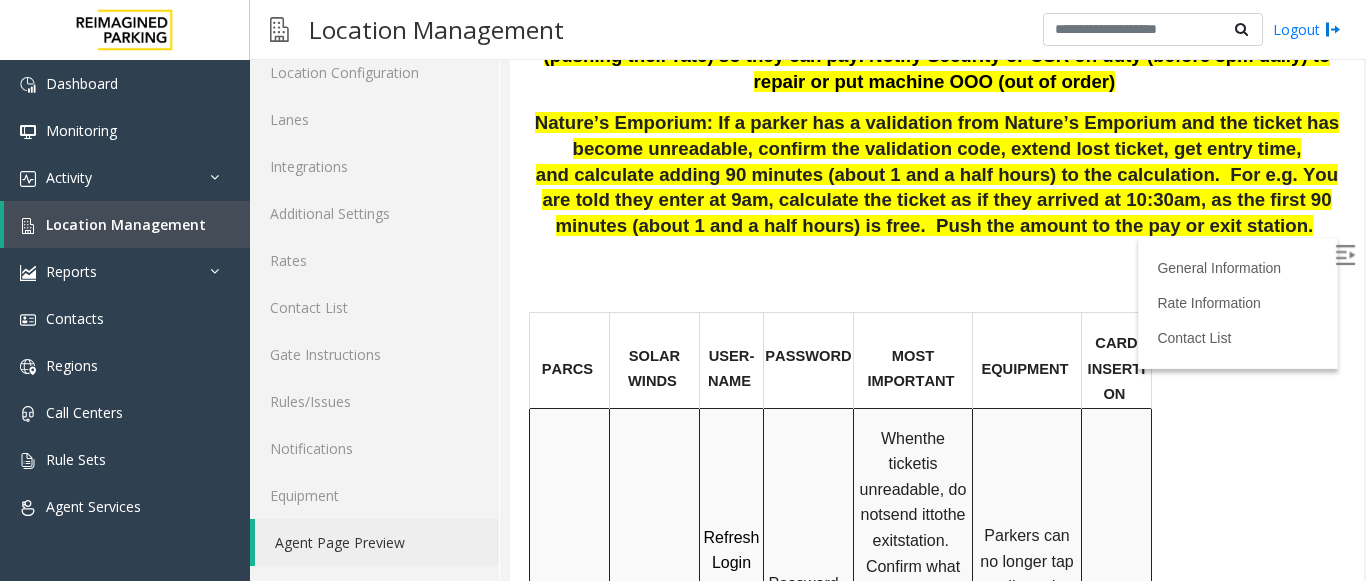 click on "is unreadable, do not" at bounding box center [915, 489] 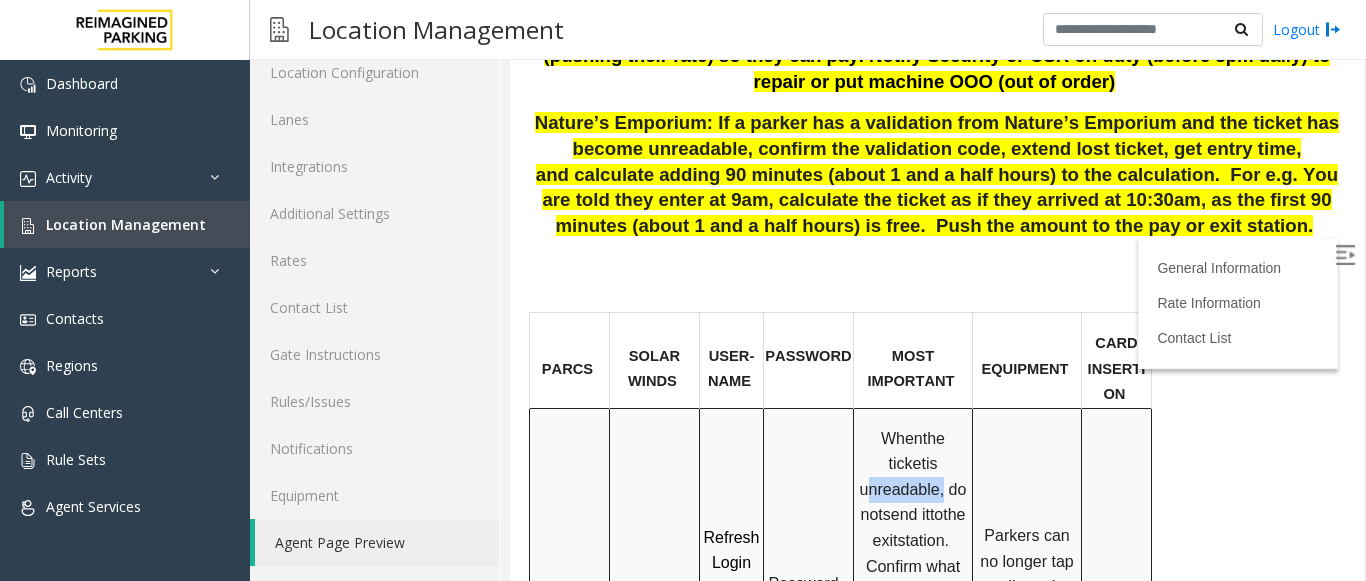 click on "is unreadable, do not" at bounding box center (915, 489) 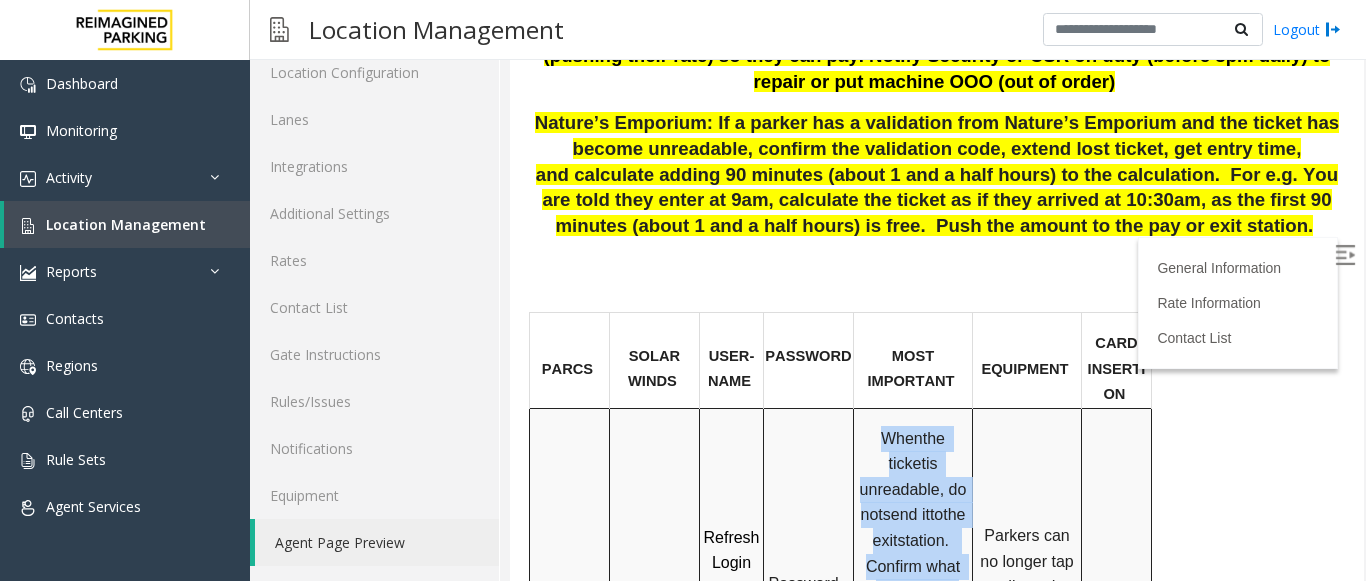 click on "is unreadable, do not" at bounding box center [915, 489] 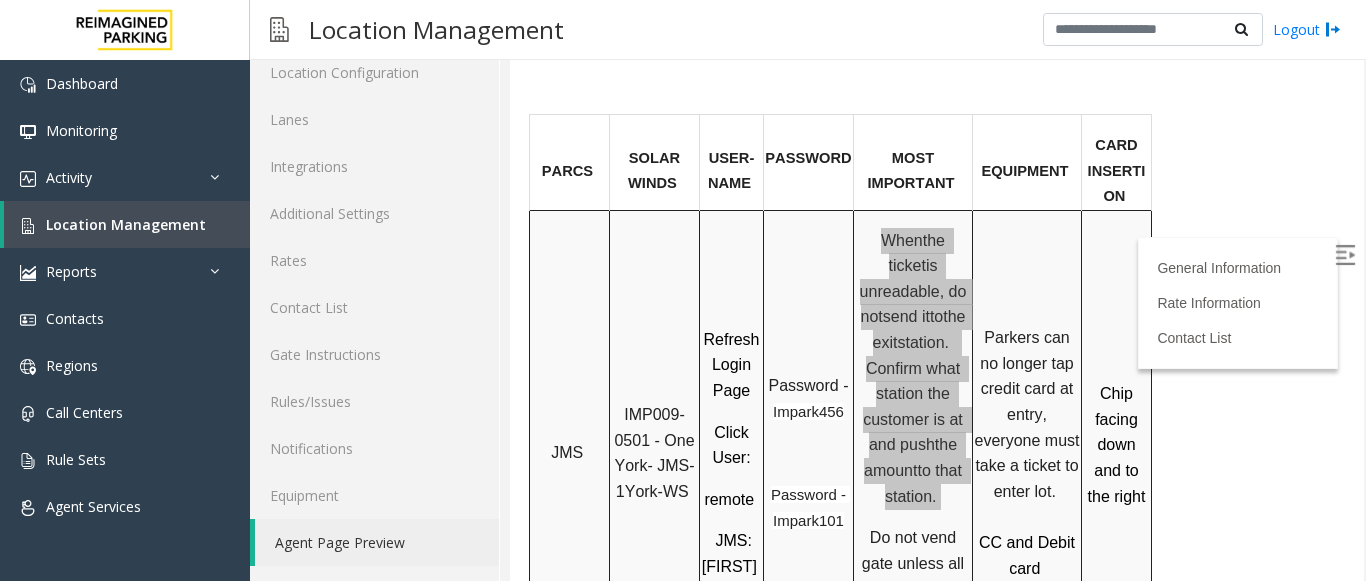 scroll, scrollTop: 1304, scrollLeft: 0, axis: vertical 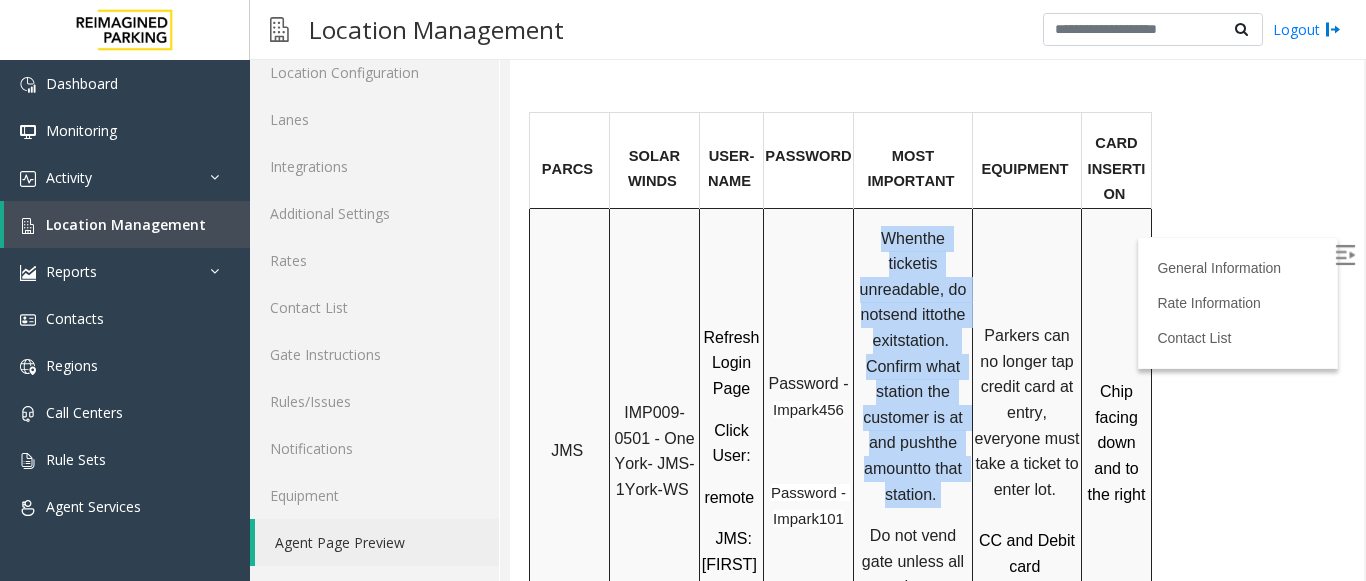 click on "When  the ticket  is unreadable, do not  send it  to  the exit  station.  Confirm what station the customer is at and push  the amount  to that station." at bounding box center (913, 367) 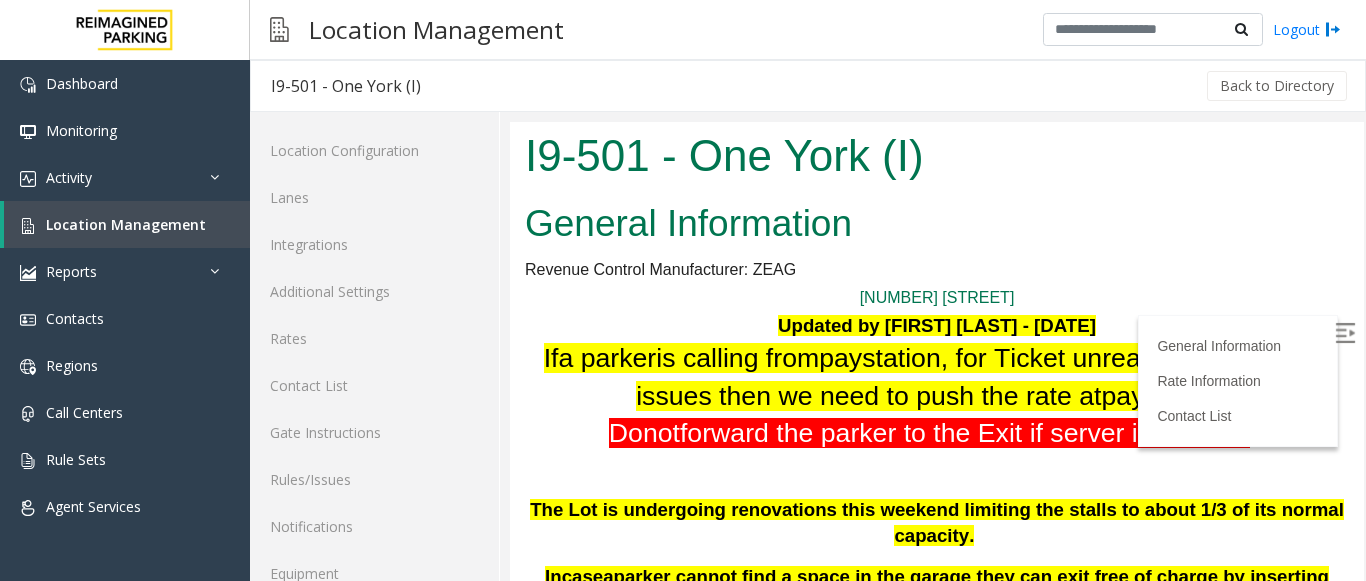 scroll, scrollTop: 1304, scrollLeft: 0, axis: vertical 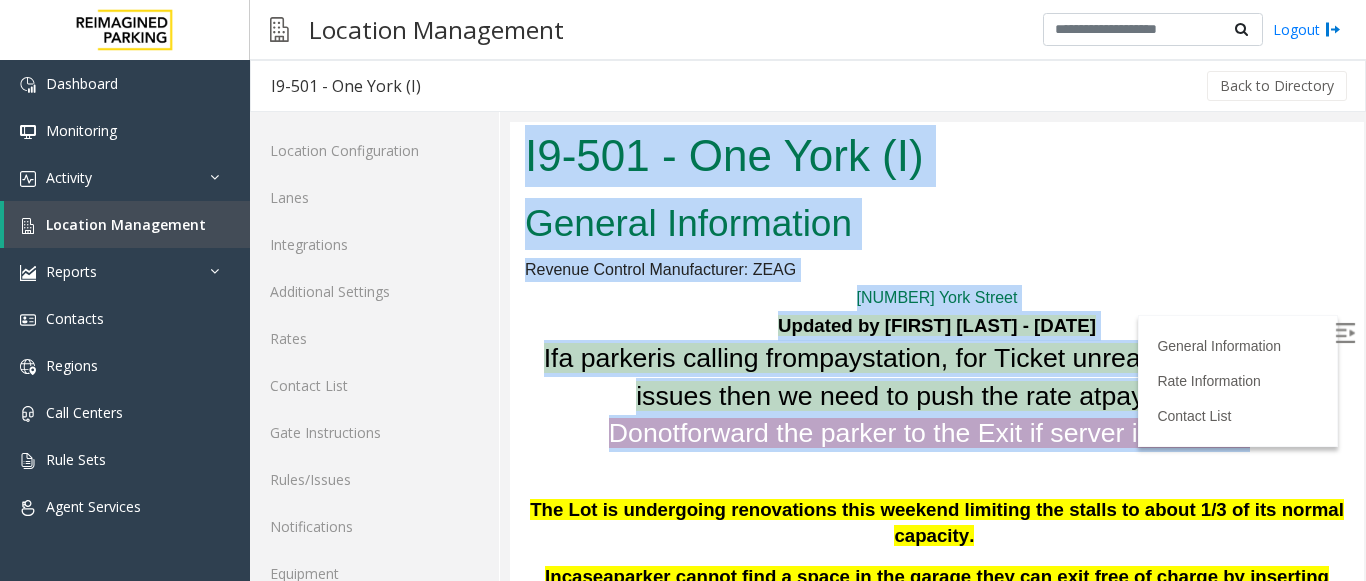 drag, startPoint x: 1220, startPoint y: 443, endPoint x: 504, endPoint y: 307, distance: 728.80176 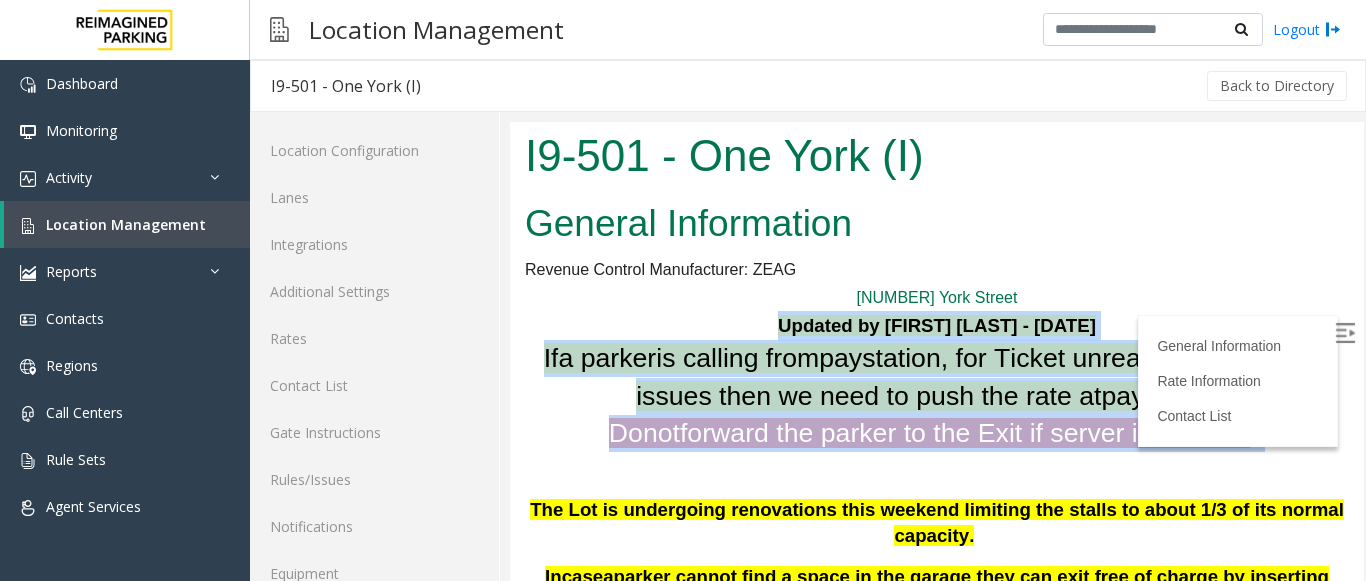 drag, startPoint x: 756, startPoint y: 318, endPoint x: 1234, endPoint y: 436, distance: 492.34946 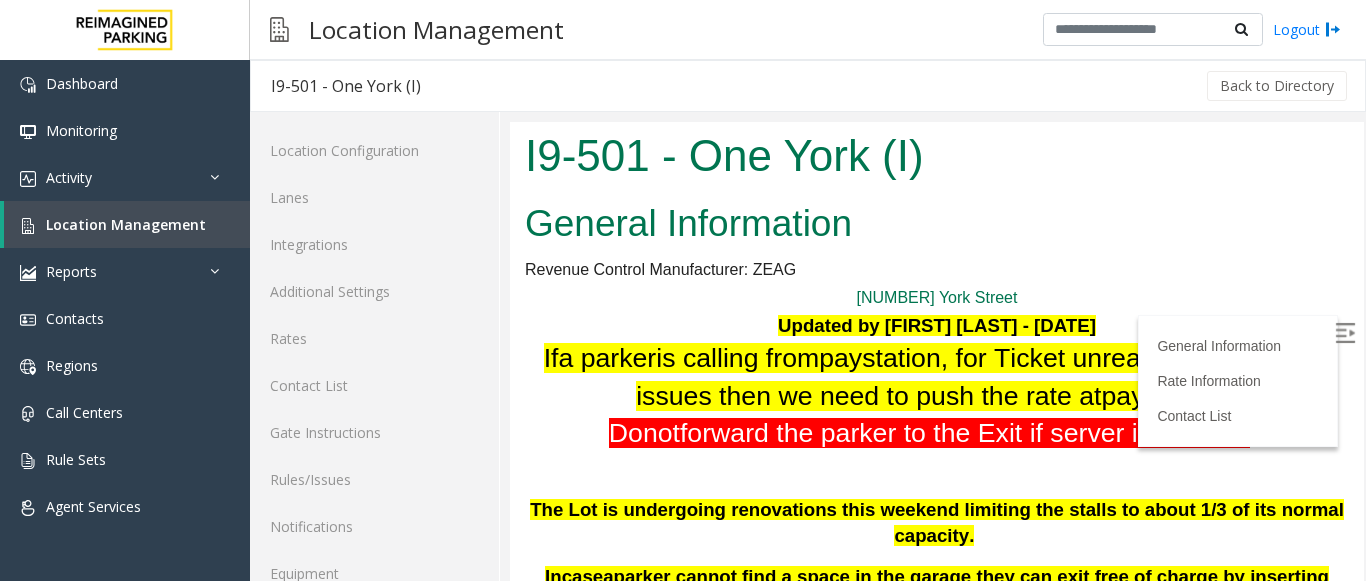 click at bounding box center (937, 467) 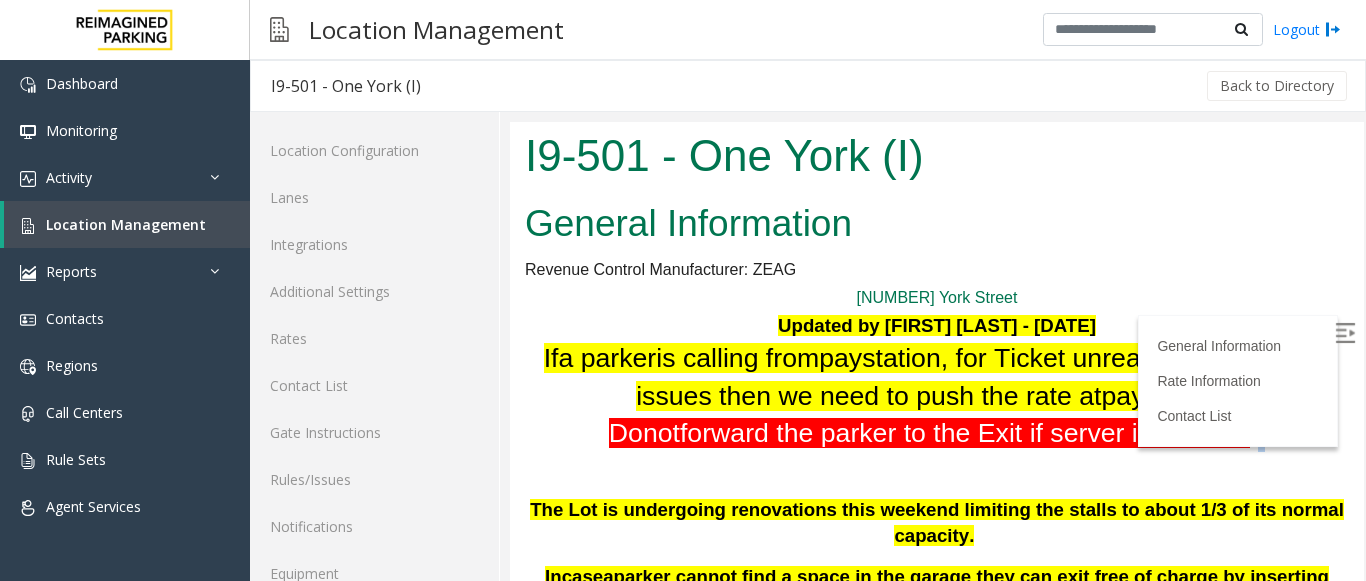 drag, startPoint x: 1242, startPoint y: 449, endPoint x: 1227, endPoint y: 444, distance: 15.811388 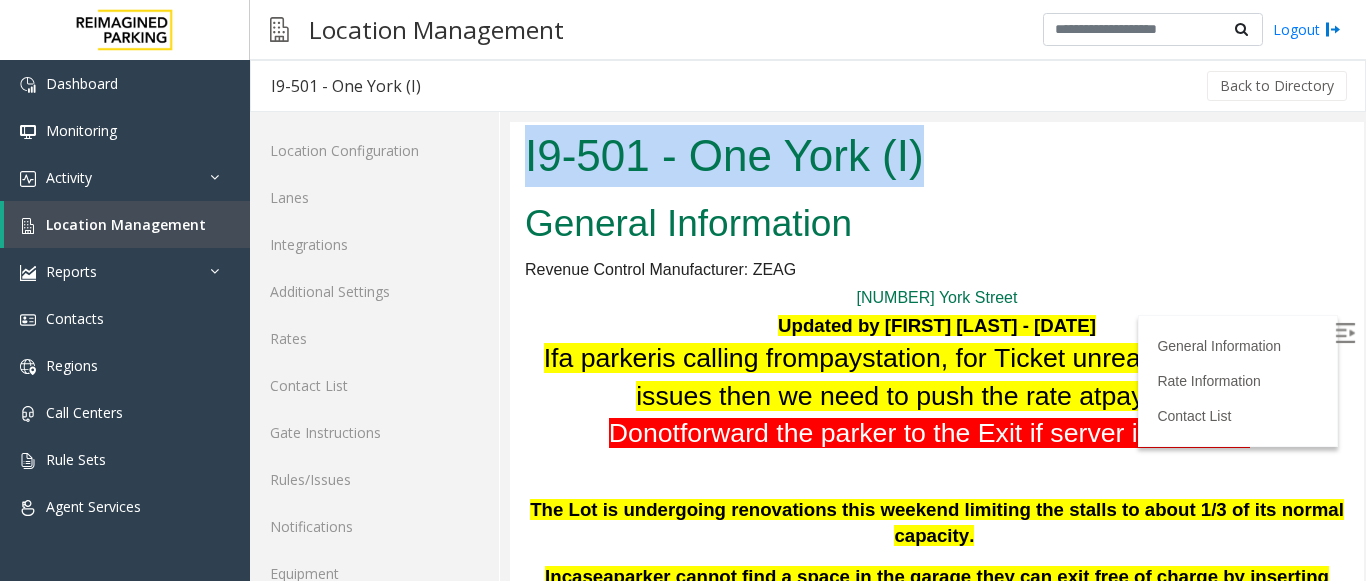 drag, startPoint x: 938, startPoint y: 167, endPoint x: 507, endPoint y: 182, distance: 431.26096 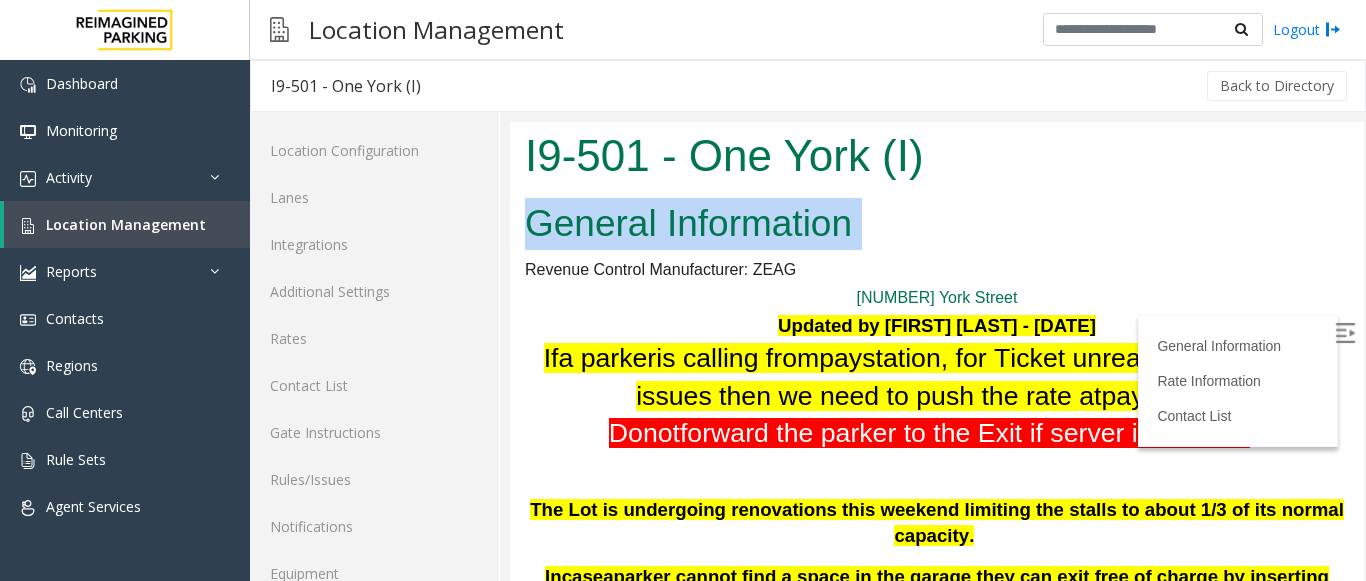 click on "General Information
Revenue Control Manufacturer: ZEAG
[NUMBER] York Street Updated by [FIRST] [LAST] - [DATE] If  a parker  is calling from  pay  station, for Ticket unreadable/loss ticket issues then we need to push the rate at  pay  station .   Do  n ot  forward   the parker to the Exit if server is working     The Lot is undergoing renovations this weekend limiting the stalls to about 1/3 of its normal capacity.   In  case  a  parker cannot find a space in the garage they can exit free of charge by inserting their entrance ticket into the exit station within 15 minutes (grace period) of entry.   When  a parker calls from Exit 3 the amount must be pushed to Exit 4.  When a parker calls from Exit 4 the CX agent must push the amount to Exit 3 .   PLEASE ACCOMMODATE ALL MONTHLY PARKERS WITHOUT QUESTION. GET THEIR NAME AND EMAIL INFO TO  [EMAIL] .  Vend gate       “Unreadable Ticket”   Do Not tell parker to go the Exit Stations.        -" at bounding box center [937, 2361] 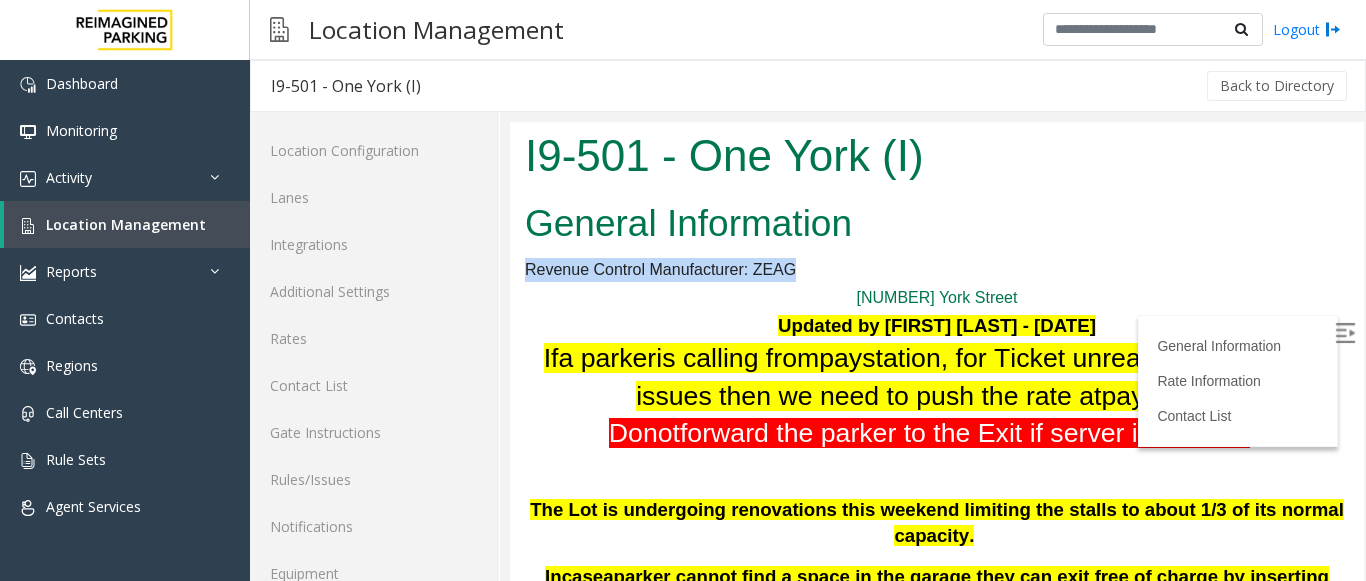drag, startPoint x: 785, startPoint y: 279, endPoint x: 519, endPoint y: 259, distance: 266.75082 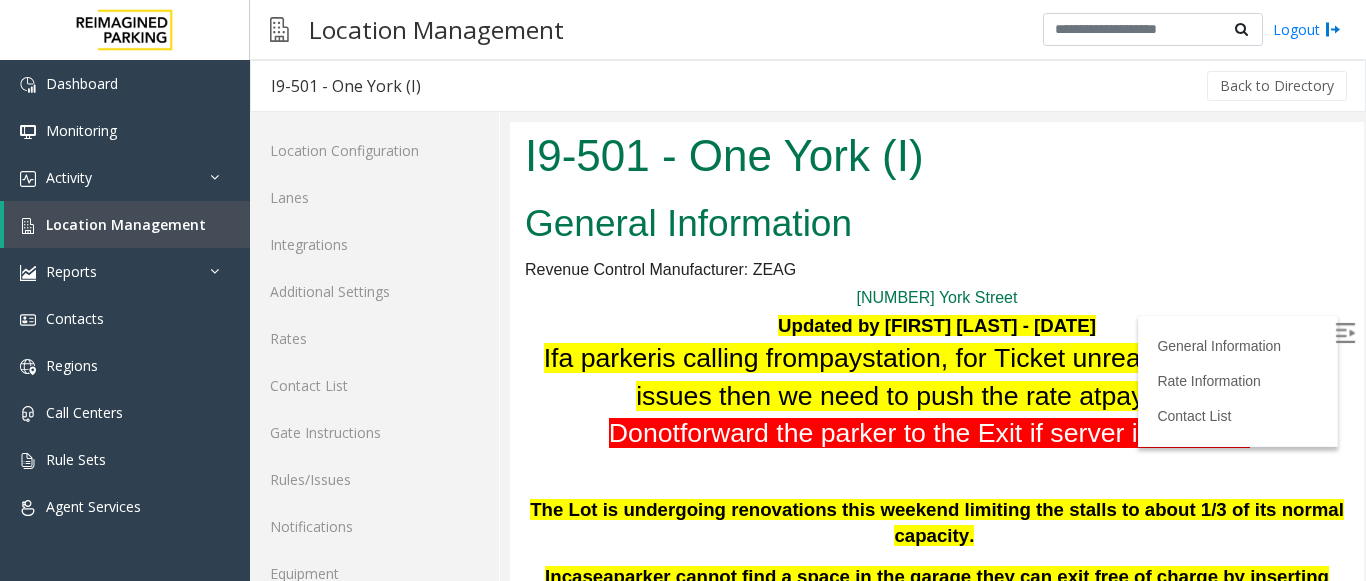 click on "General Information" at bounding box center (937, 224) 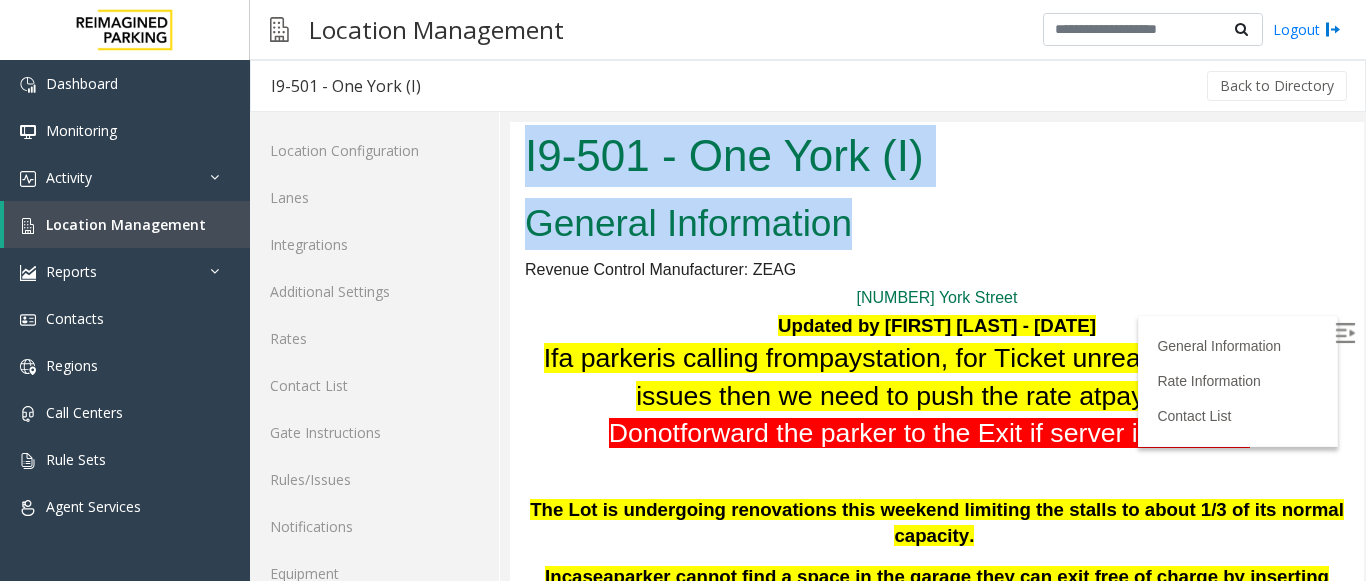 drag, startPoint x: 875, startPoint y: 225, endPoint x: 528, endPoint y: 156, distance: 353.79373 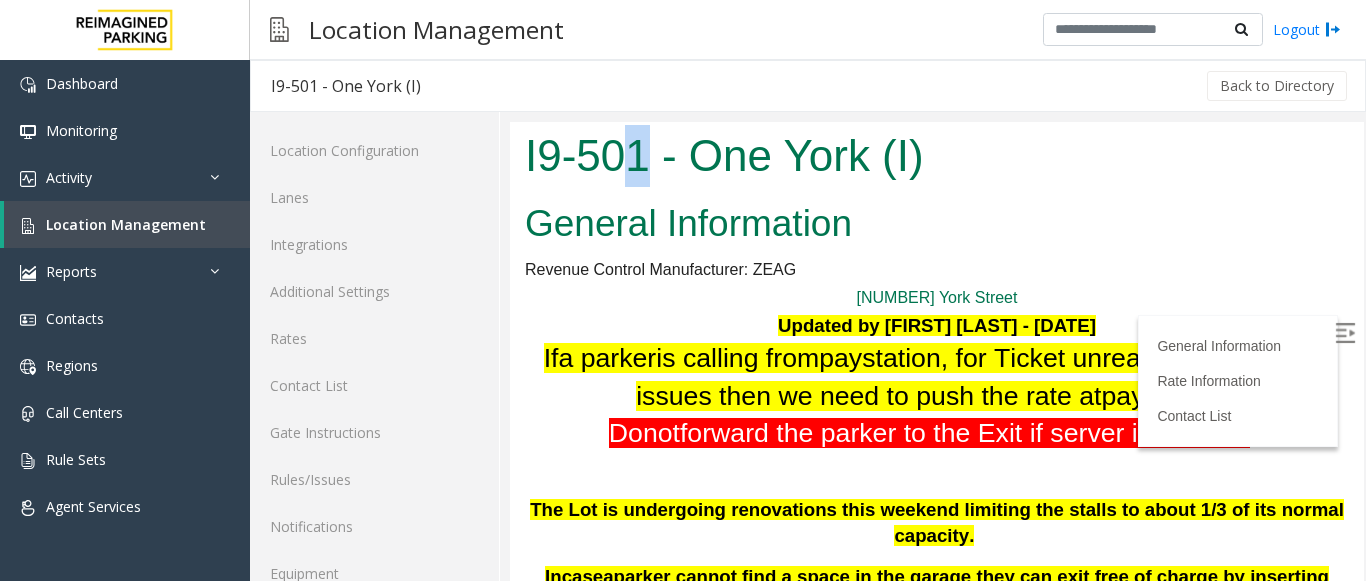 drag, startPoint x: 631, startPoint y: 152, endPoint x: 639, endPoint y: 160, distance: 11.313708 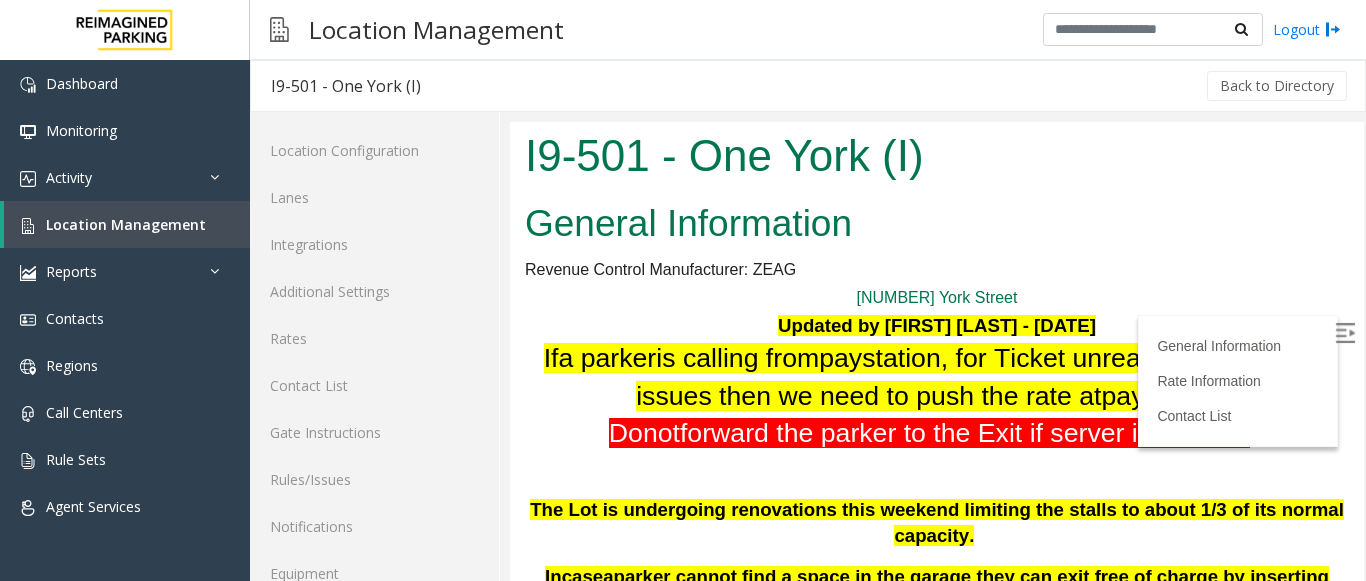 click on "I9-501 - One York (I)" at bounding box center [937, 156] 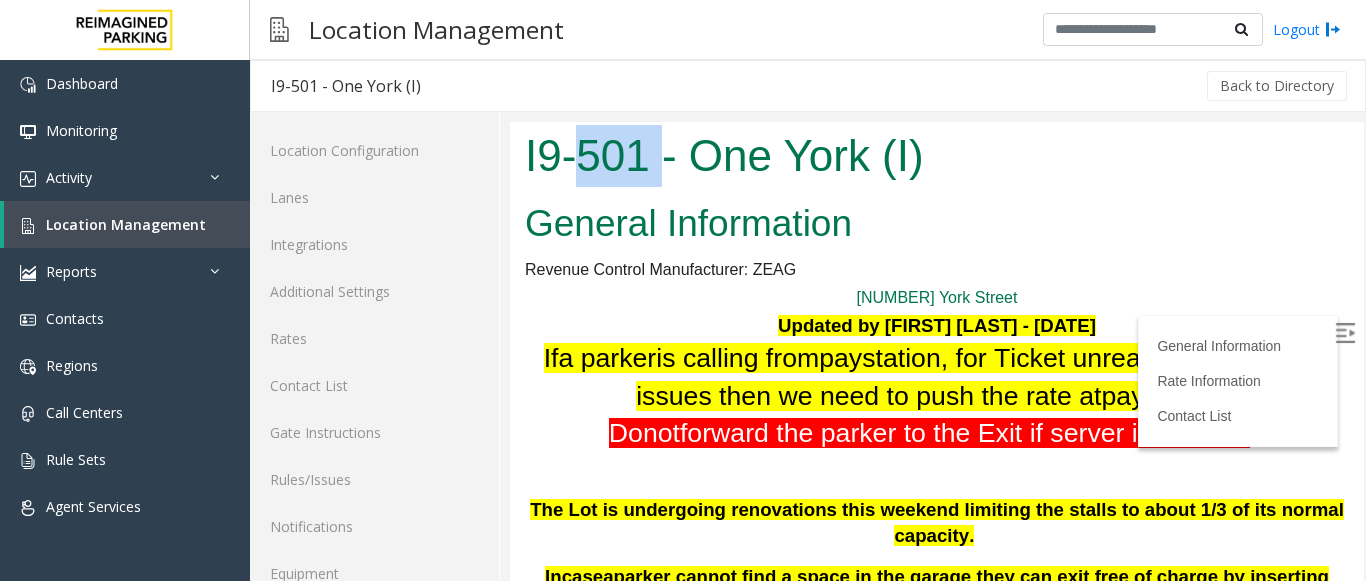 click on "I9-501 - One York (I)" at bounding box center [937, 156] 